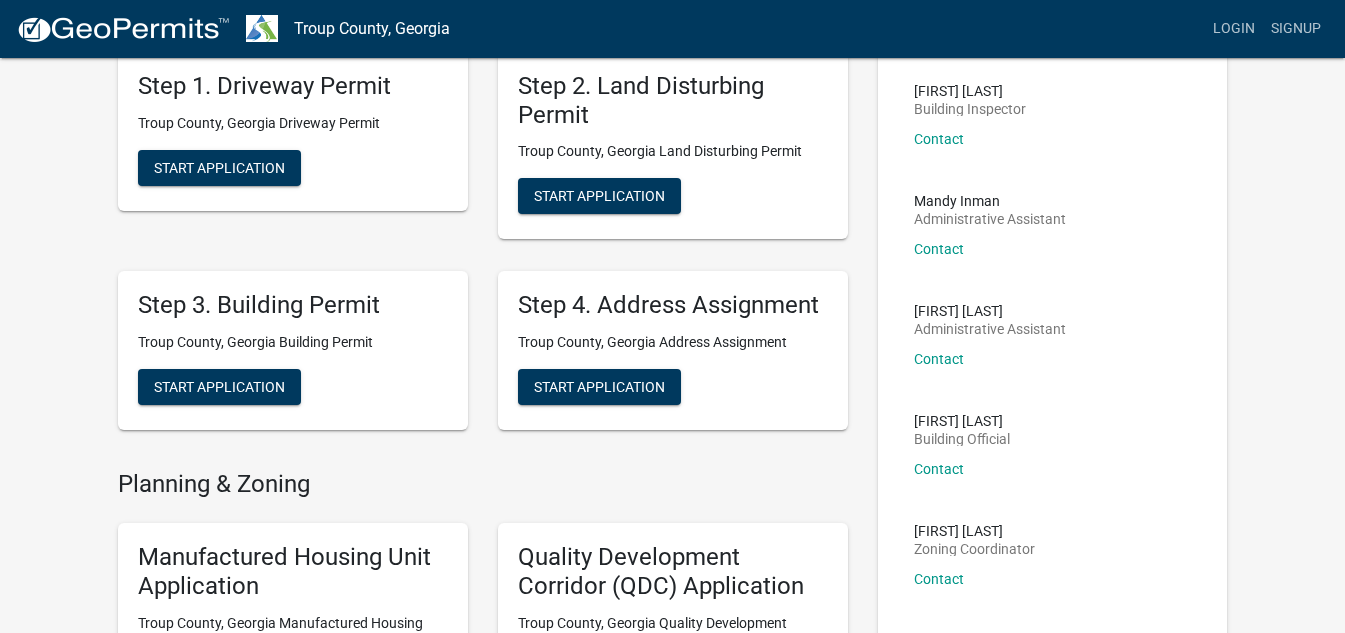scroll, scrollTop: 0, scrollLeft: 0, axis: both 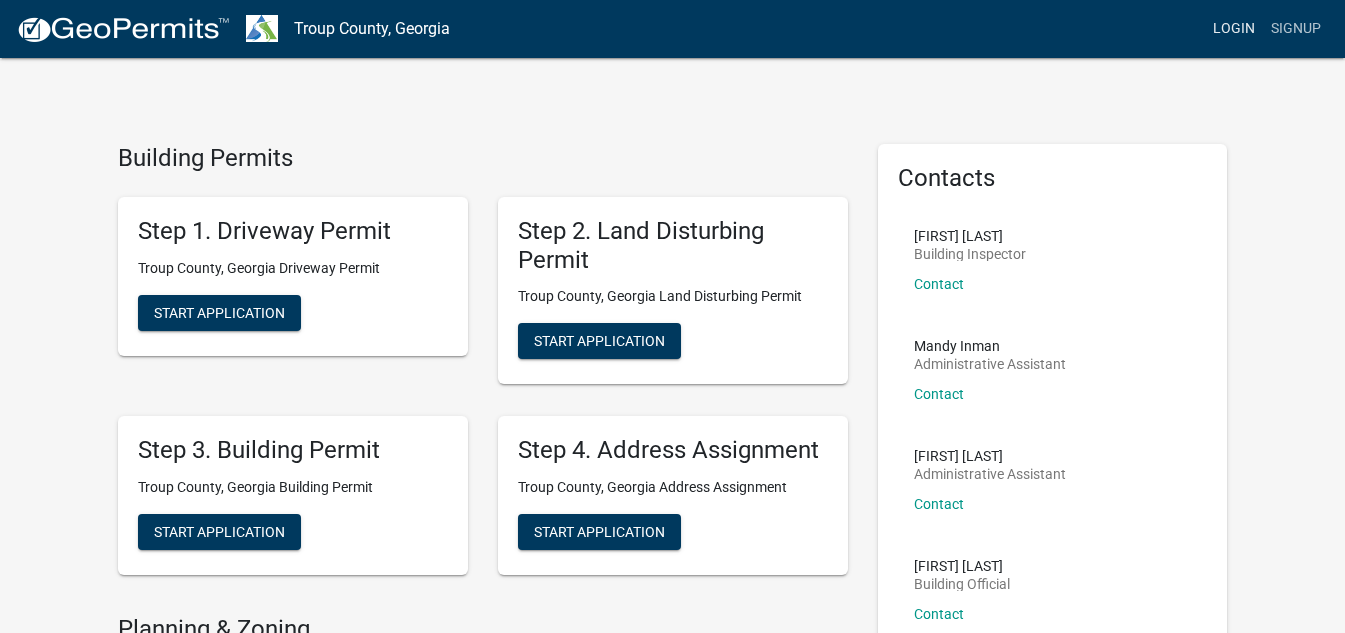 click on "Login" at bounding box center [1234, 29] 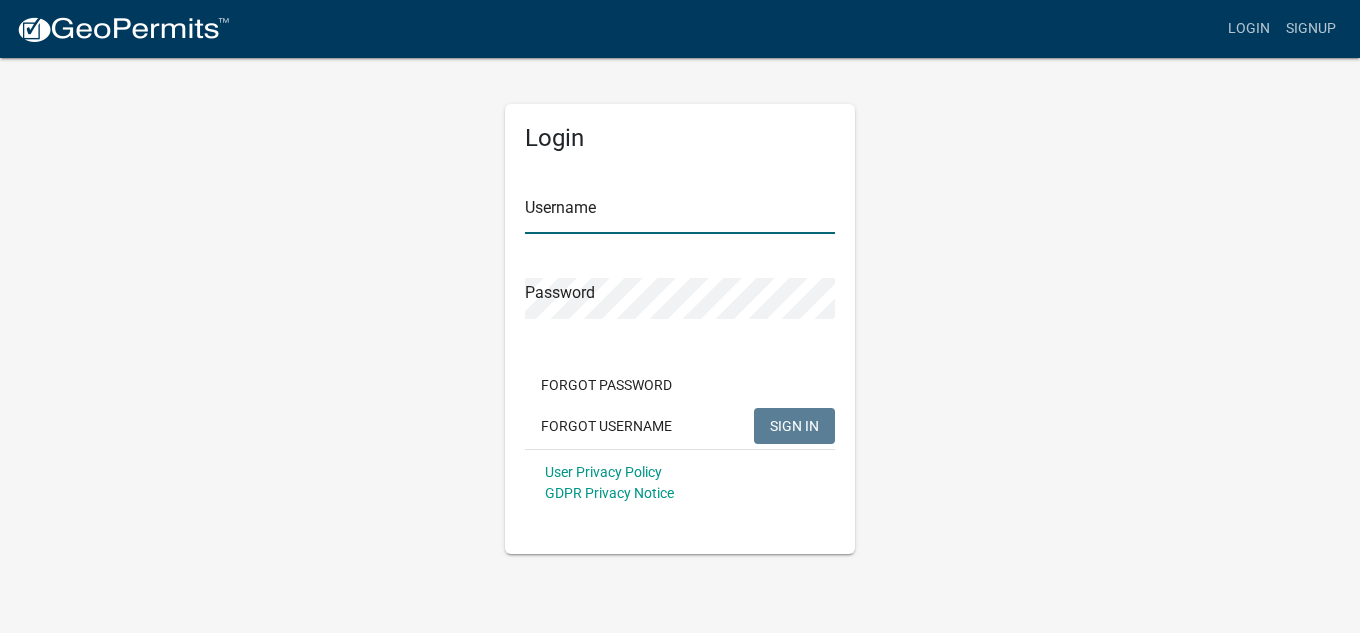 click on "Username" at bounding box center (680, 213) 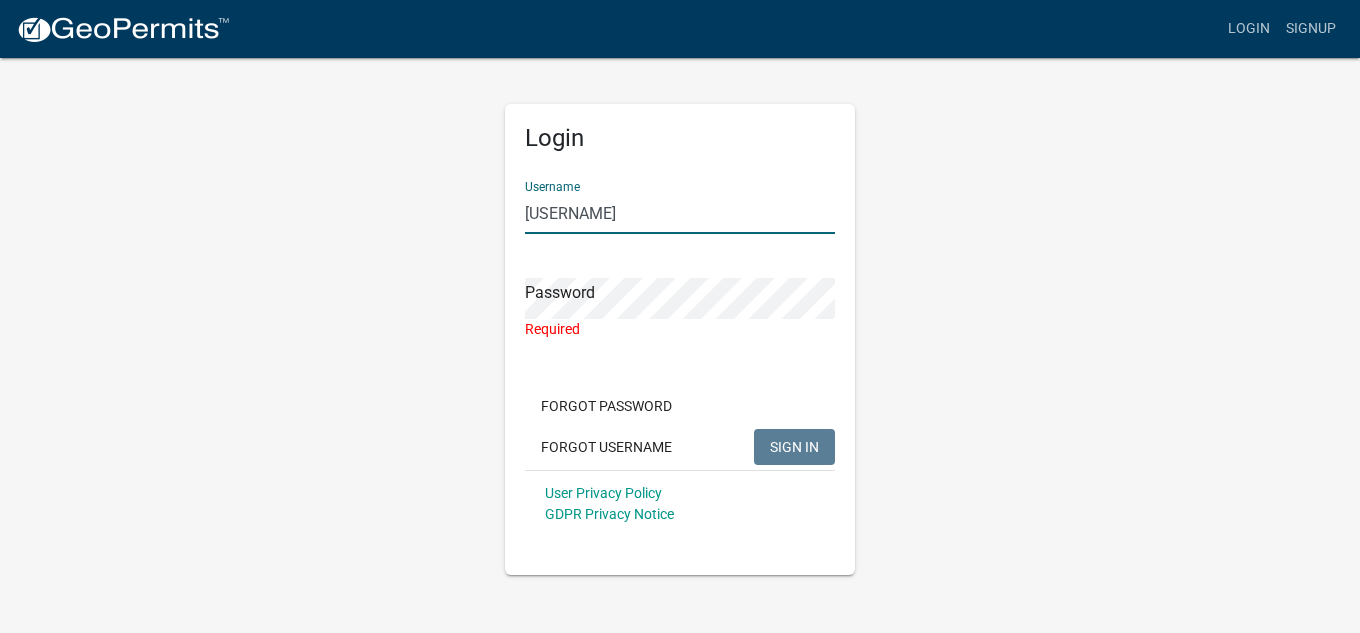 drag, startPoint x: 605, startPoint y: 213, endPoint x: 476, endPoint y: 225, distance: 129.55693 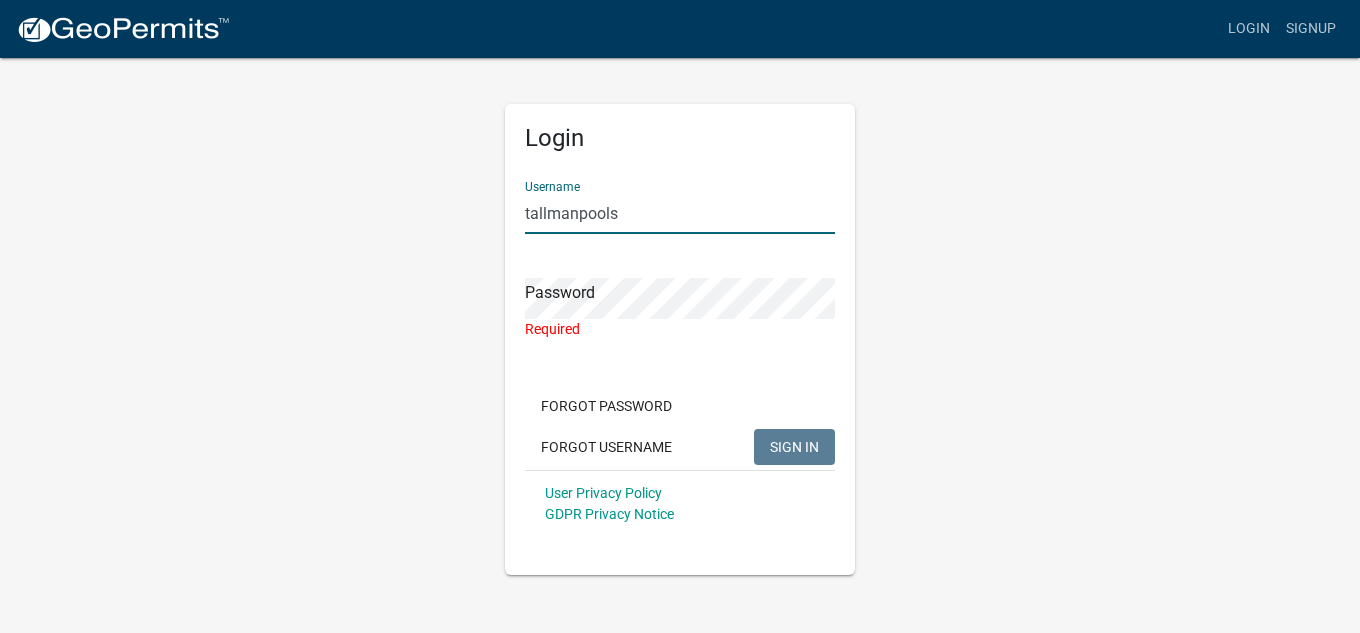 type on "tallmanpools" 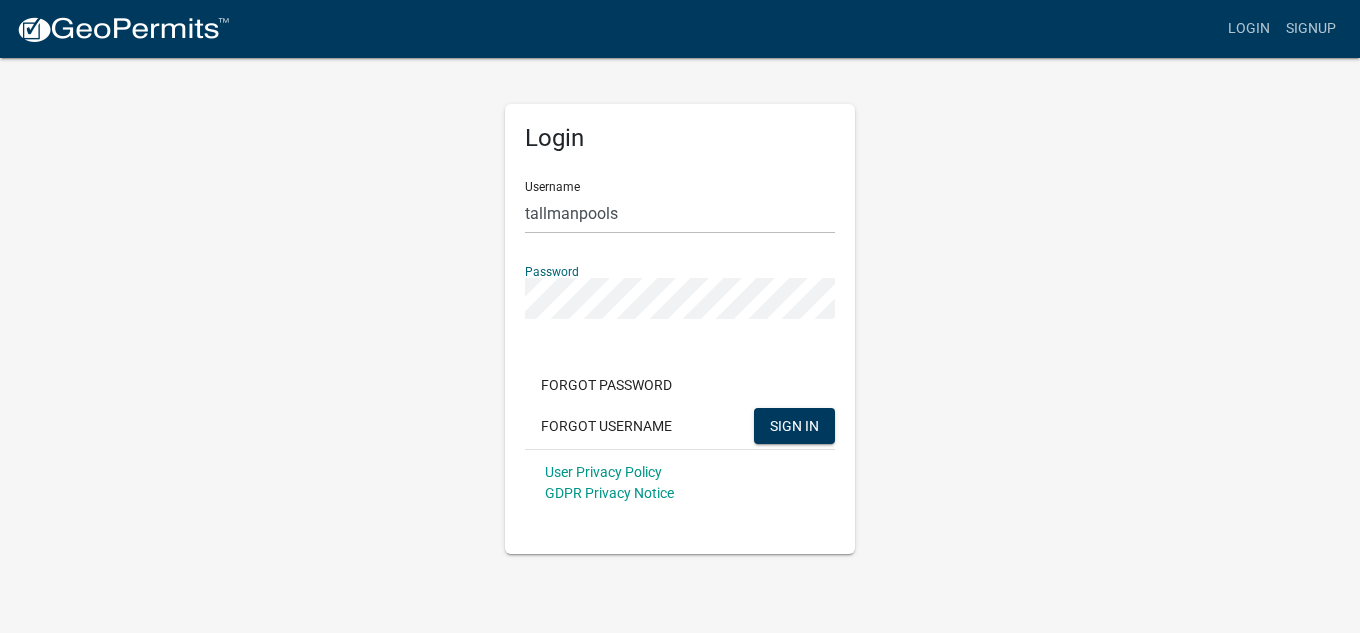 click on "SIGN IN" 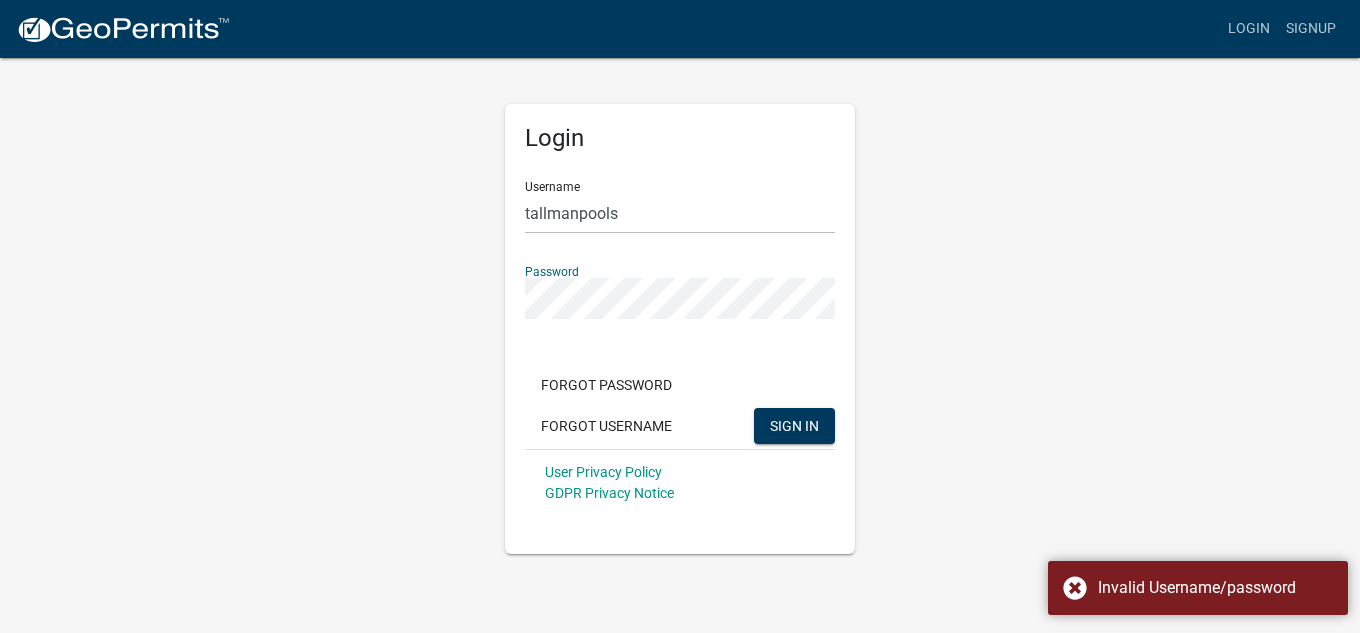 click on "Login Username [USERNAME] Password  Forgot Password   Forgot Username  SIGN IN User Privacy Policy GDPR Privacy Notice" 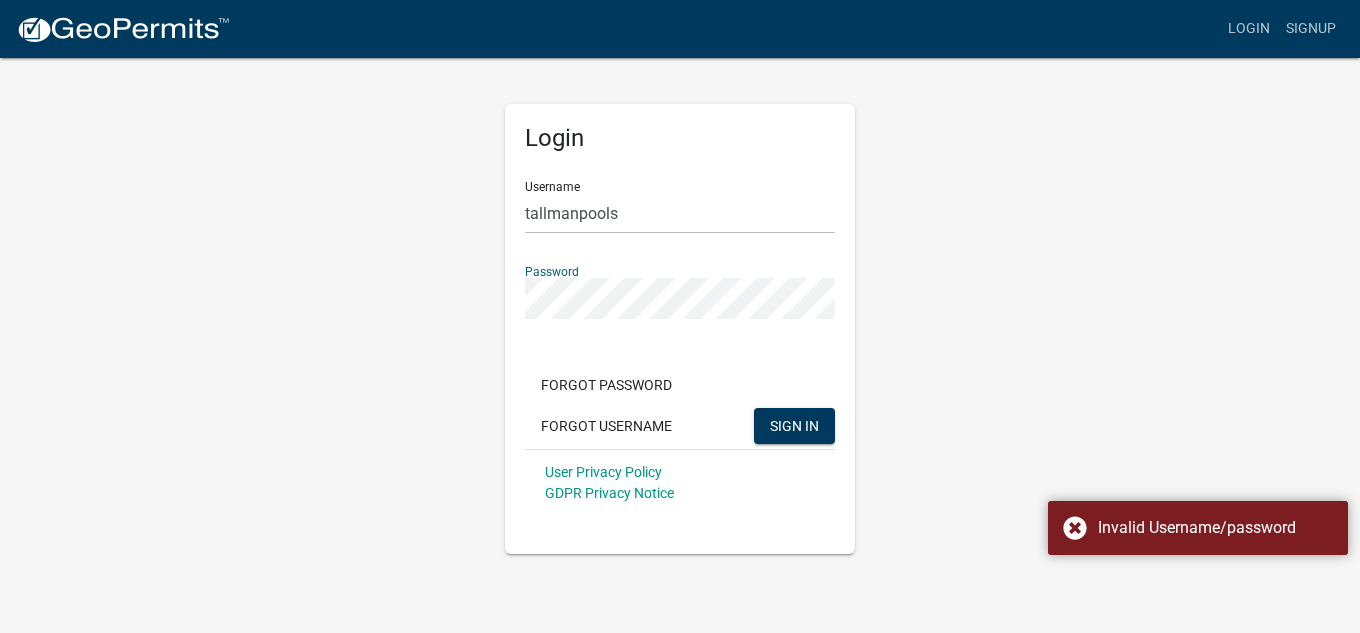 click on "SIGN IN" 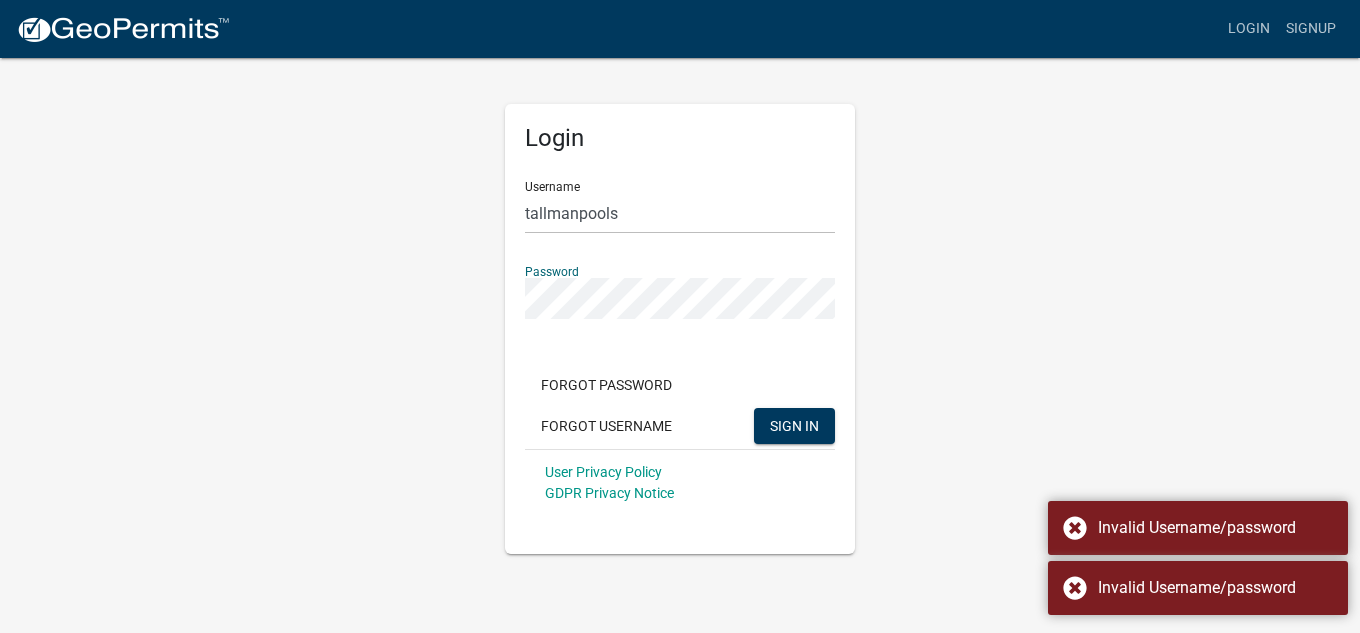 click on "SIGN IN" 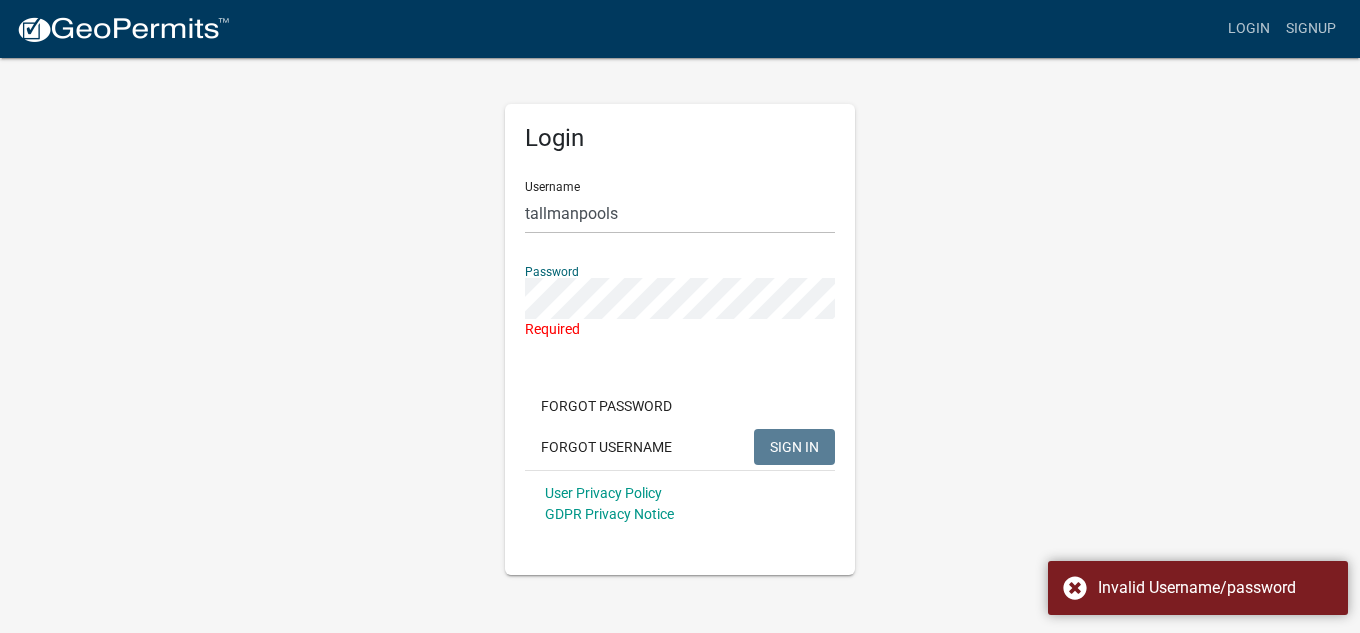 click 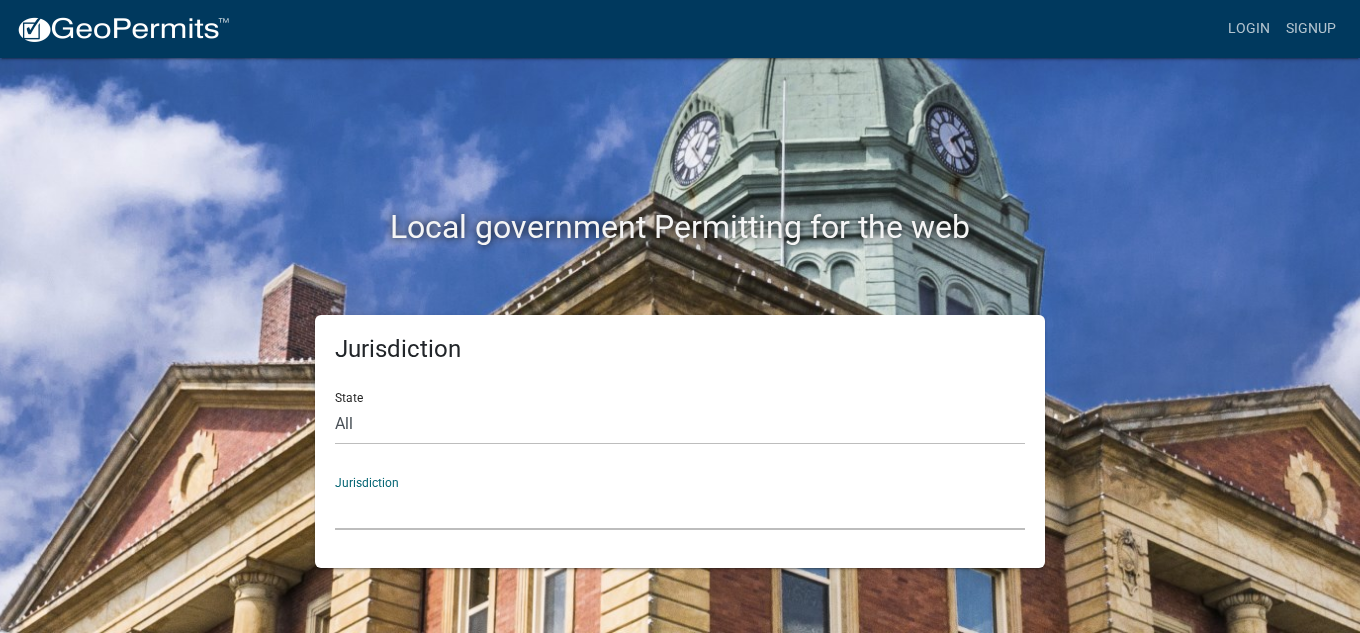 click on "Custer County, Colorado   City of Bainbridge, Georgia   Cook County, Georgia   Crawford County, Georgia   Gilmer County, Georgia   Haralson County, Georgia   Jasper County, Georgia   Madison County, Georgia   Putnam County, Georgia   Talbot County, Georgia   Troup County, Georgia   City of Charlestown, Indiana   City of Jeffersonville, Indiana   City of Logansport, Indiana   Decatur County, Indiana   Grant County, Indiana   Howard County, Indiana   Huntington County, Indiana   Jasper County, Indiana   Kosciusko County, Indiana   La Porte County, Indiana   Miami County, Indiana   Montgomery County, Indiana   Morgan County, Indiana   Newton County, Indiana   Porter County, Indiana   River Ridge Development Authority, Indiana   Tippecanoe County, Indiana   Vigo County, Indiana   Wells County, Indiana   Whitley County, Indiana   Boone County, Iowa   Butler County, Iowa   Cerro Gordo County, Iowa   City of Harlan, Iowa   City of Indianola, Iowa   City of Newton, Iowa   Clayton County, Iowa   Grundy County, Iowa" 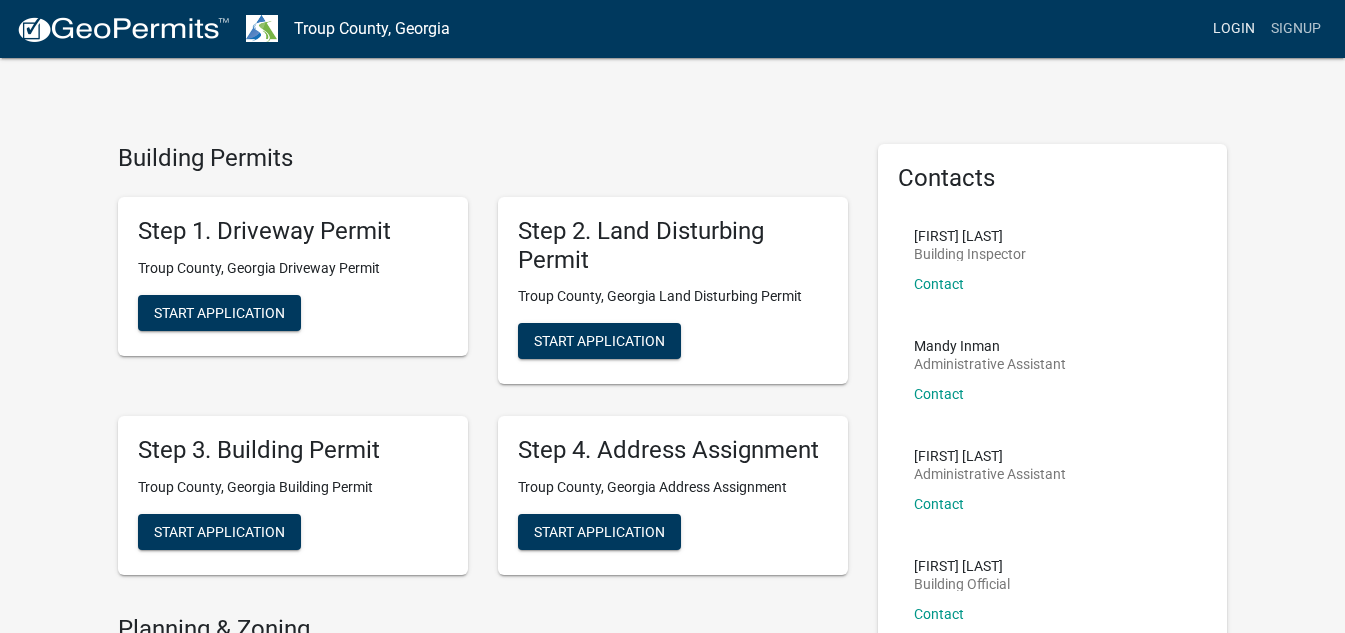 click on "Login" at bounding box center [1234, 29] 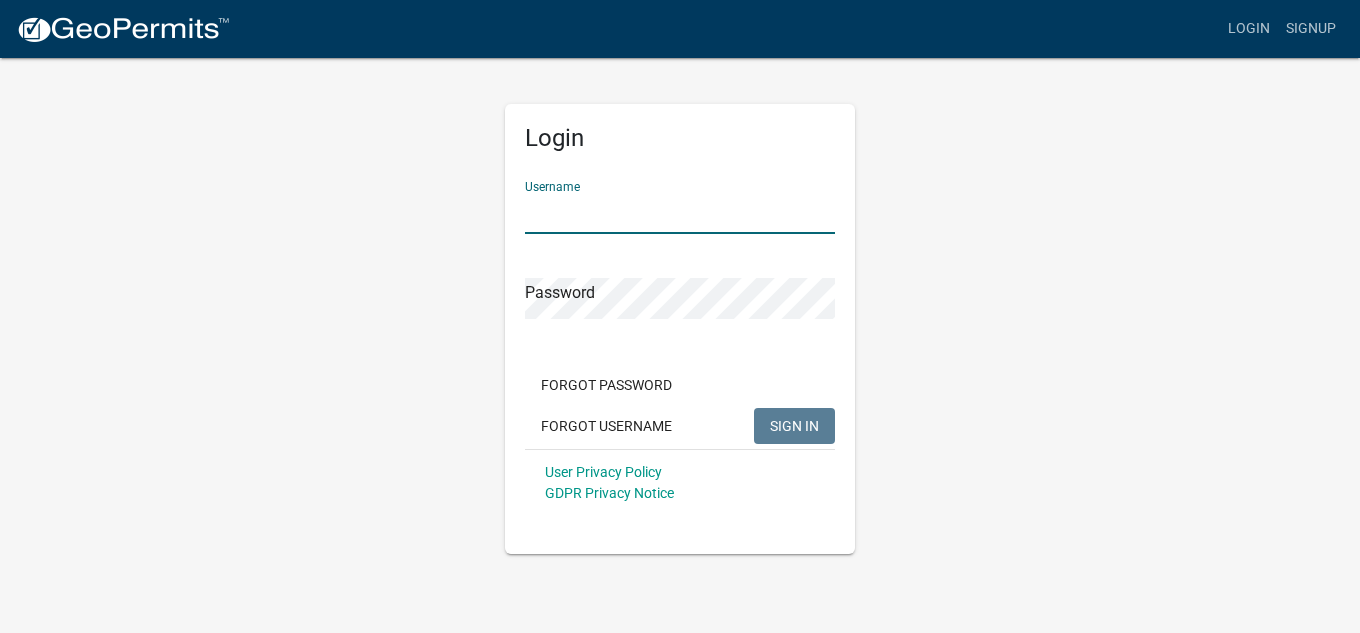 click on "Username" at bounding box center [680, 213] 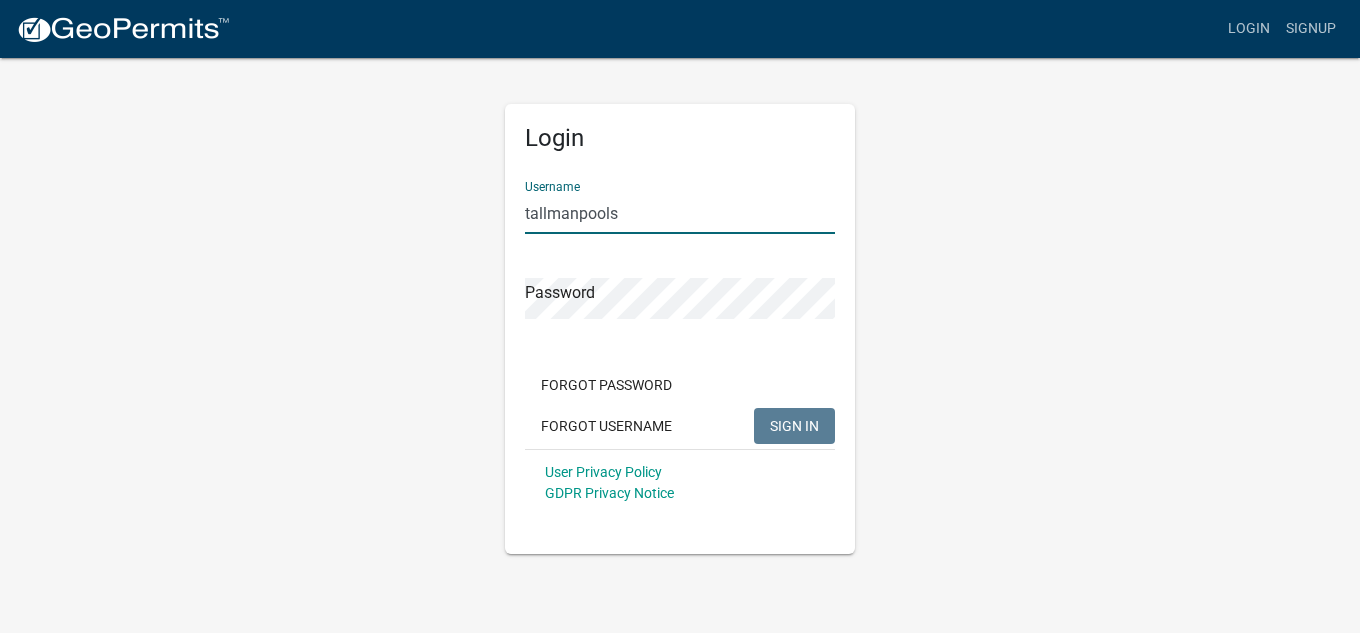 type on "tallmanpools" 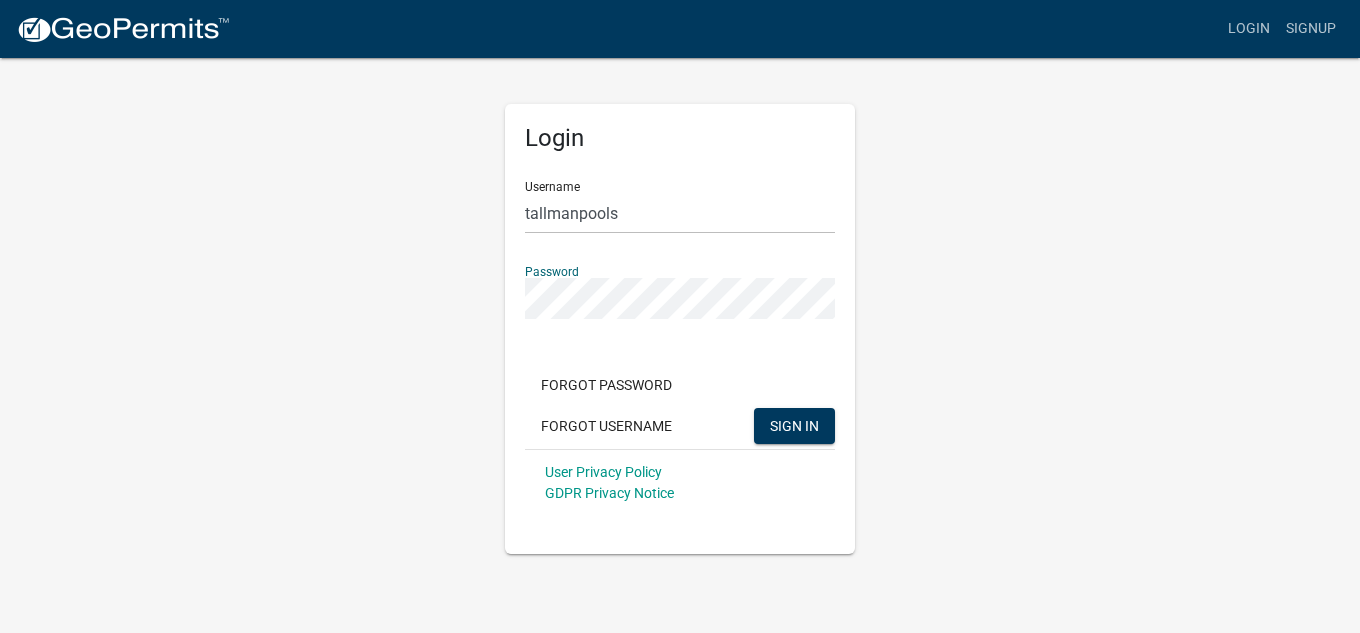 click on "SIGN IN" 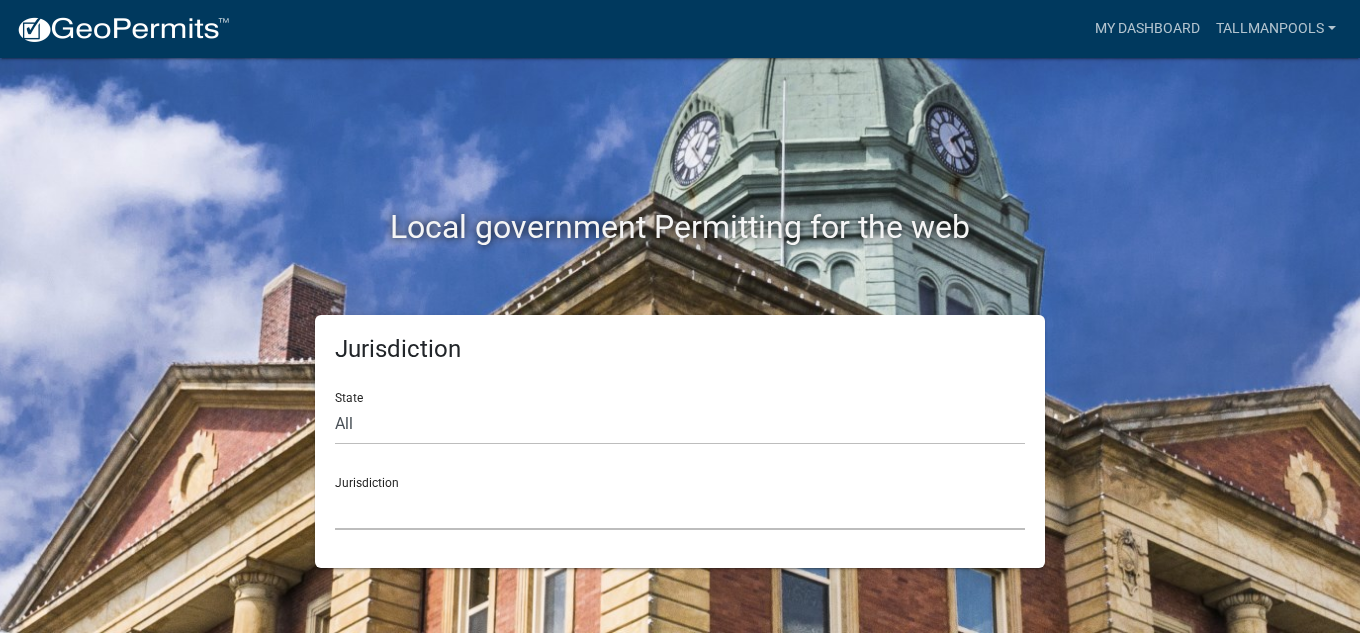 click on "Custer County, Colorado   City of Bainbridge, Georgia   Cook County, Georgia   Crawford County, Georgia   Gilmer County, Georgia   Haralson County, Georgia   Jasper County, Georgia   Madison County, Georgia   Putnam County, Georgia   Talbot County, Georgia   Troup County, Georgia   City of Charlestown, Indiana   City of Jeffersonville, Indiana   City of Logansport, Indiana   Decatur County, Indiana   Grant County, Indiana   Howard County, Indiana   Huntington County, Indiana   Jasper County, Indiana   Kosciusko County, Indiana   La Porte County, Indiana   Miami County, Indiana   Montgomery County, Indiana   Morgan County, Indiana   Newton County, Indiana   Porter County, Indiana   River Ridge Development Authority, Indiana   Tippecanoe County, Indiana   Vigo County, Indiana   Wells County, Indiana   Whitley County, Indiana   Boone County, Iowa   Butler County, Iowa   Cerro Gordo County, Iowa   City of Harlan, Iowa   City of Indianola, Iowa   City of Newton, Iowa   Clayton County, Iowa   Grundy County, Iowa" 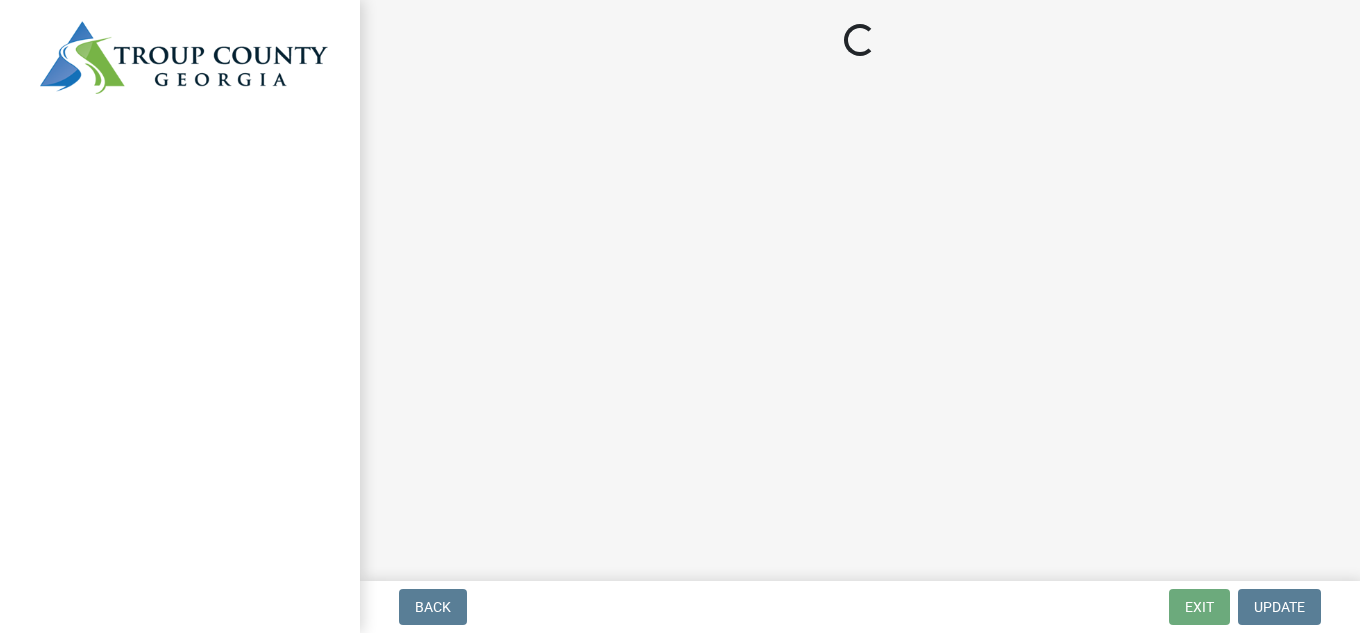 scroll, scrollTop: 0, scrollLeft: 0, axis: both 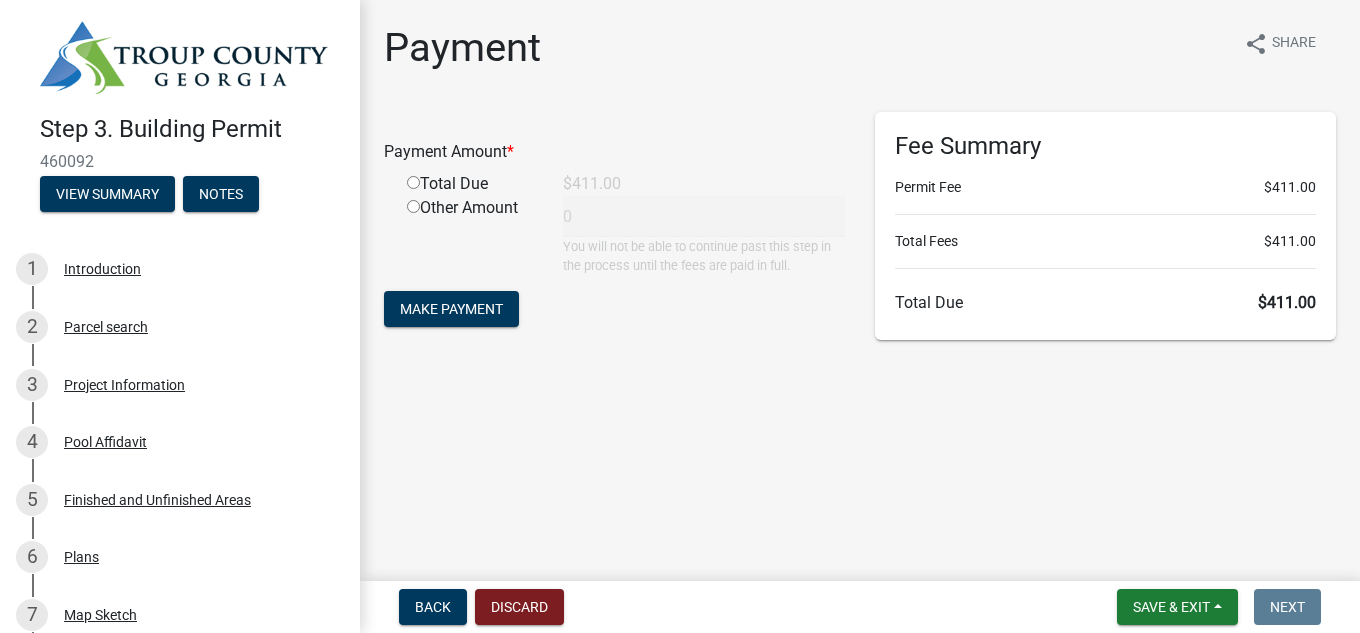 click 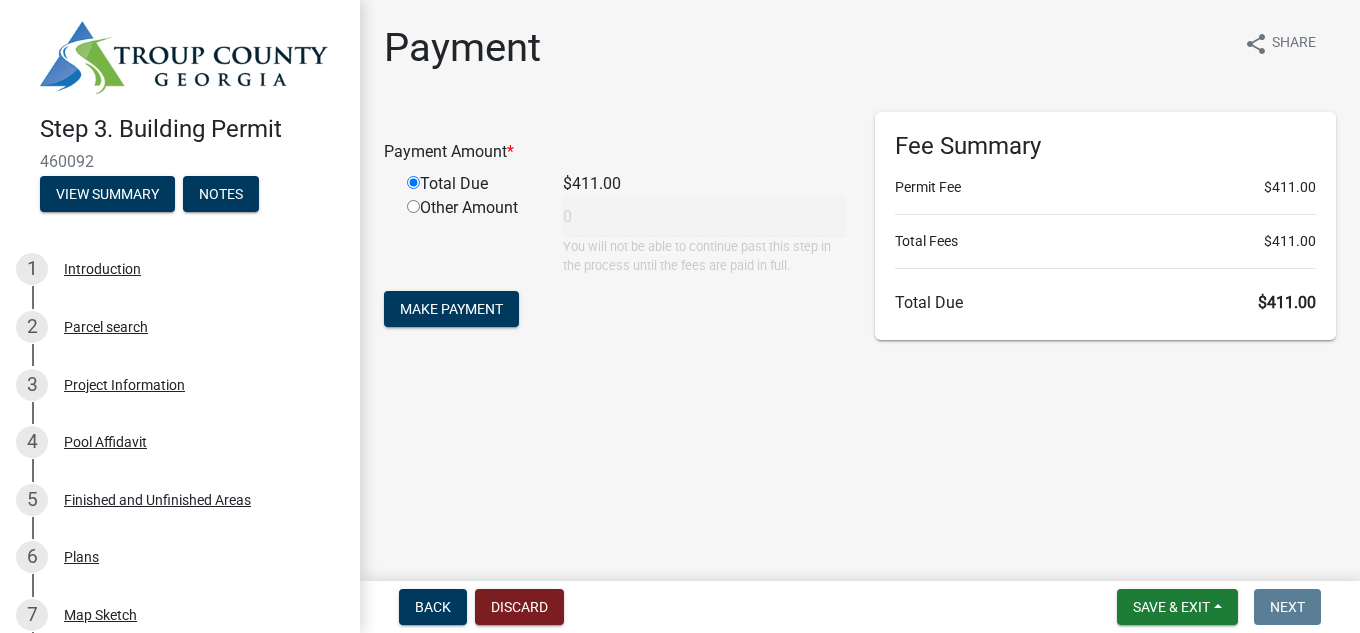 type on "411" 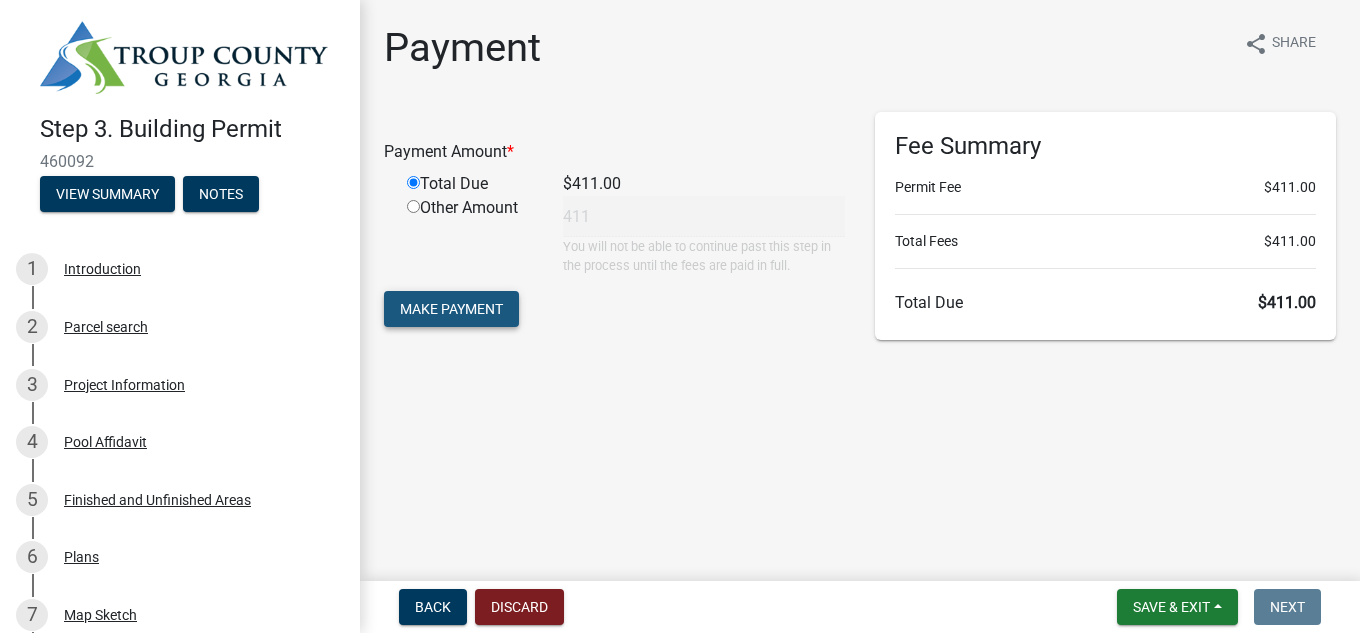 click on "Make Payment" 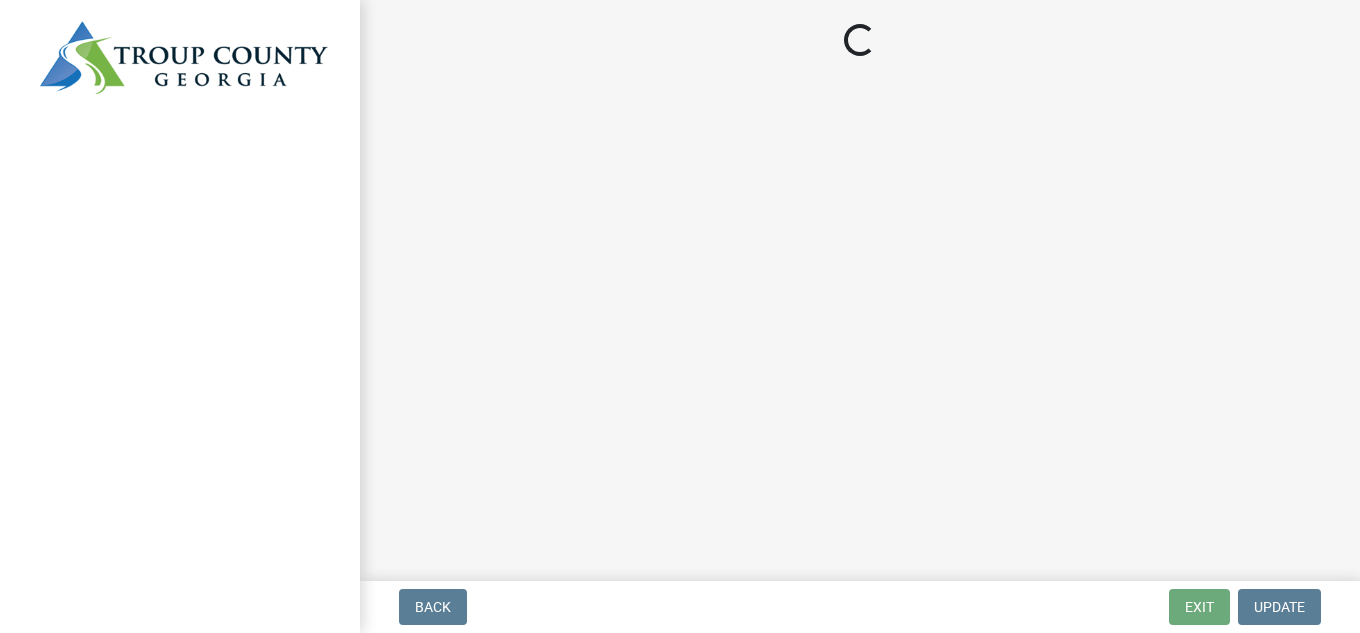 scroll, scrollTop: 0, scrollLeft: 0, axis: both 